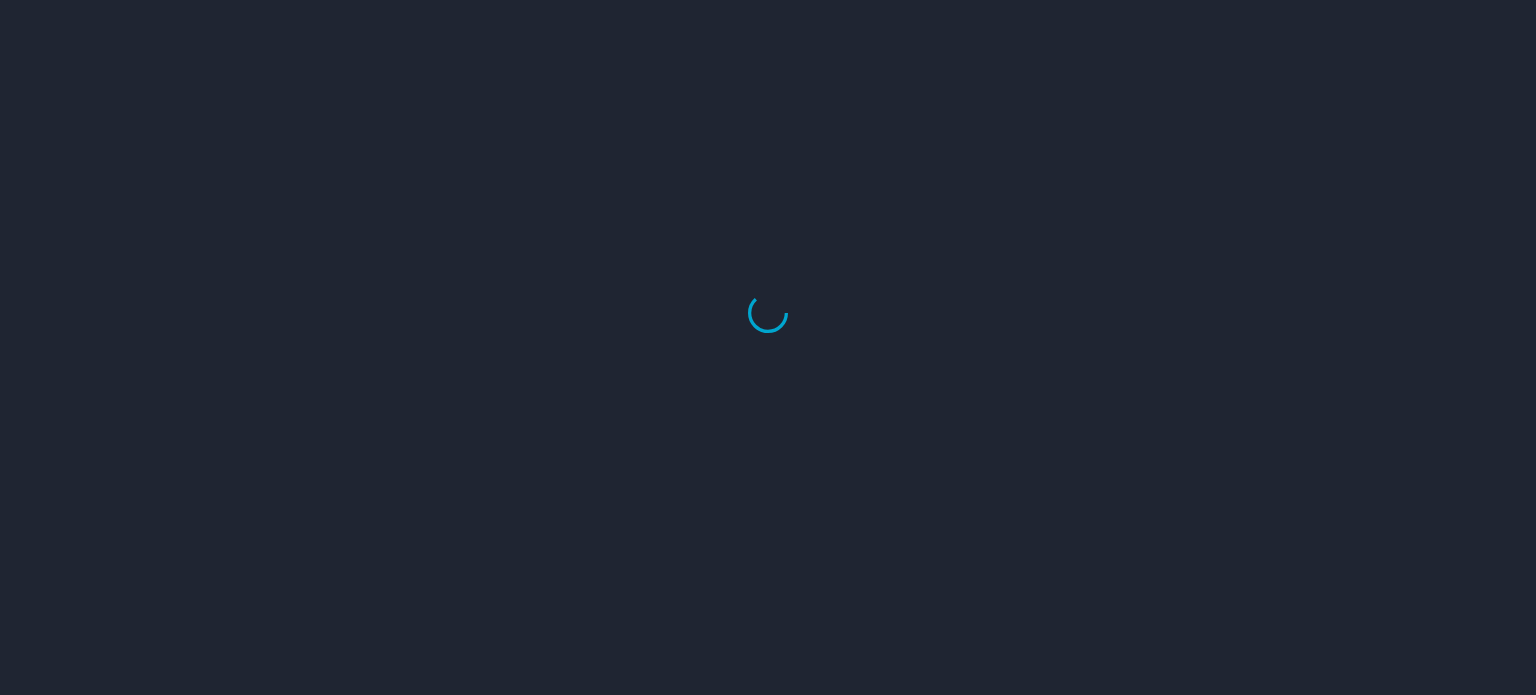 scroll, scrollTop: 0, scrollLeft: 0, axis: both 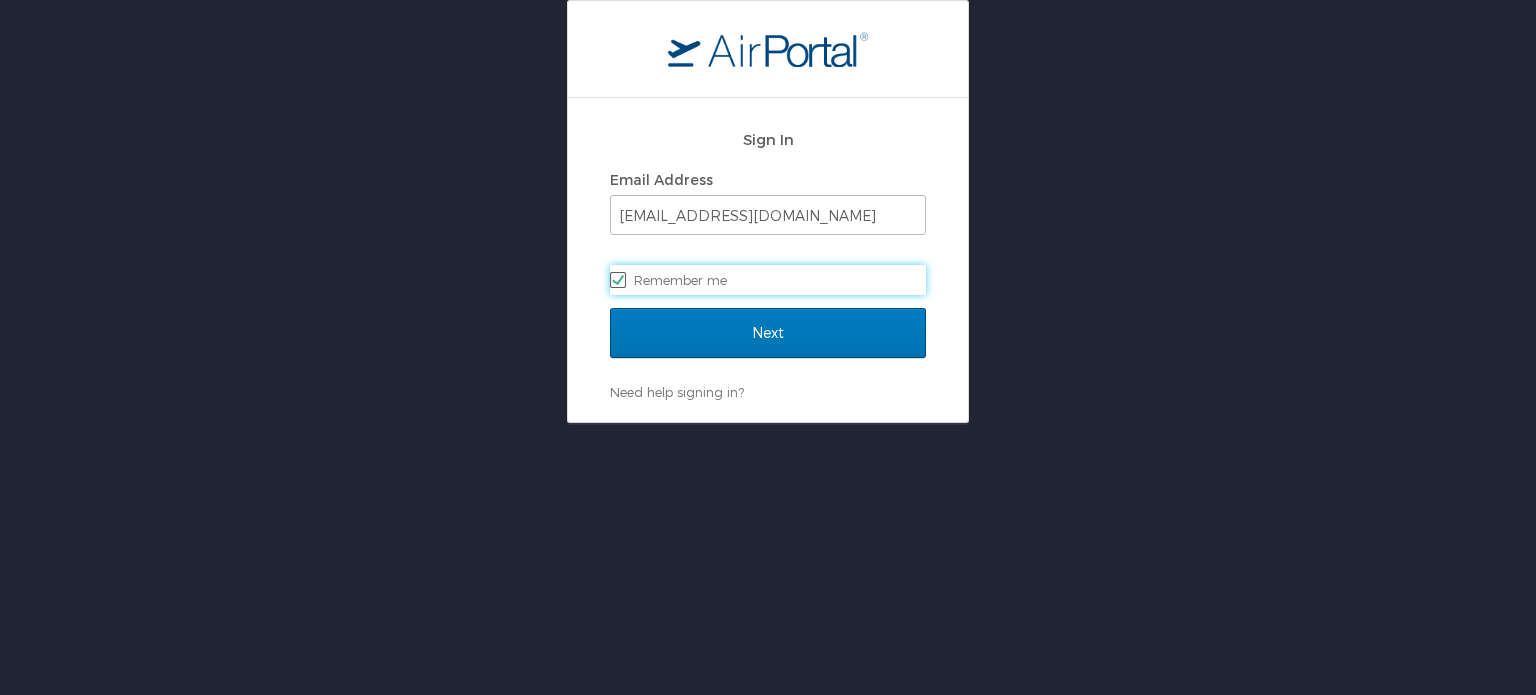 click on "Sign In Email Address  zoya@danceteamunion.com Remember me" at bounding box center (768, 214) 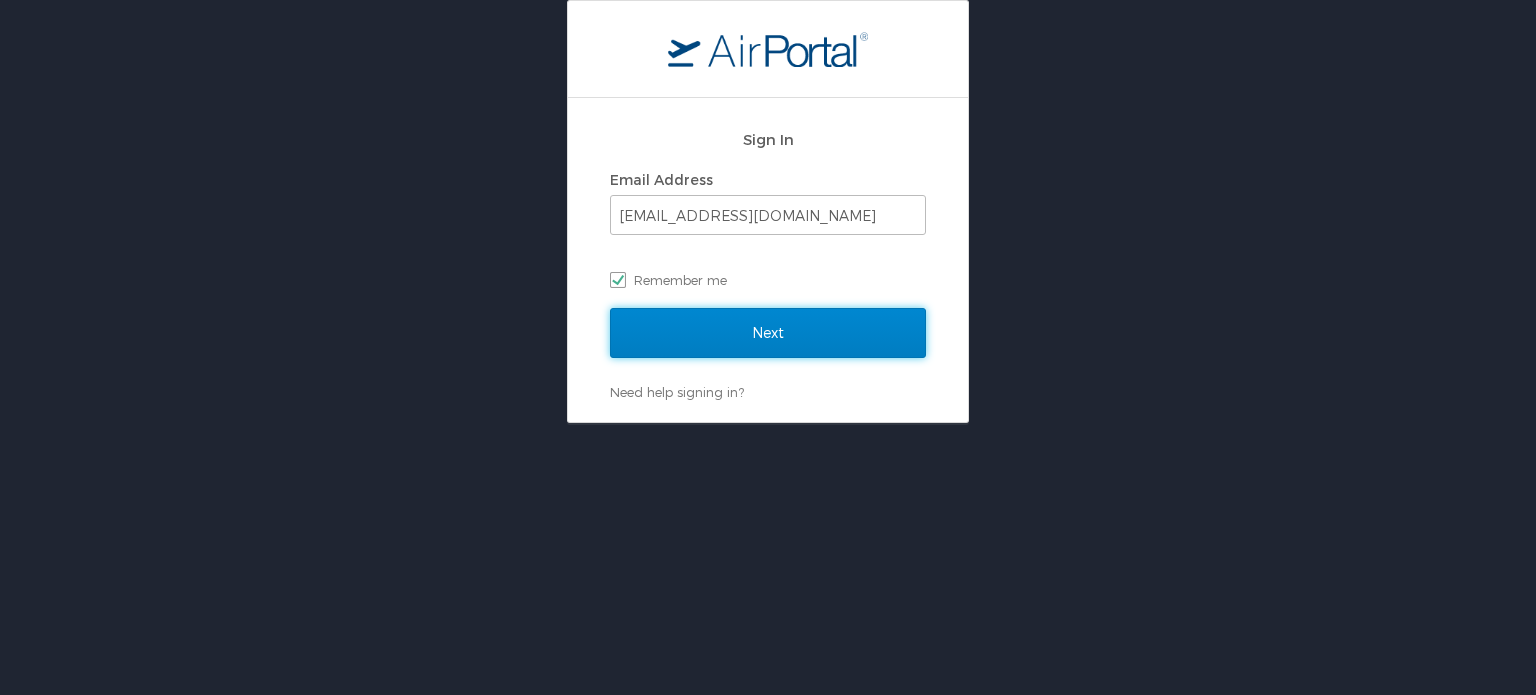 click on "Next" at bounding box center [768, 333] 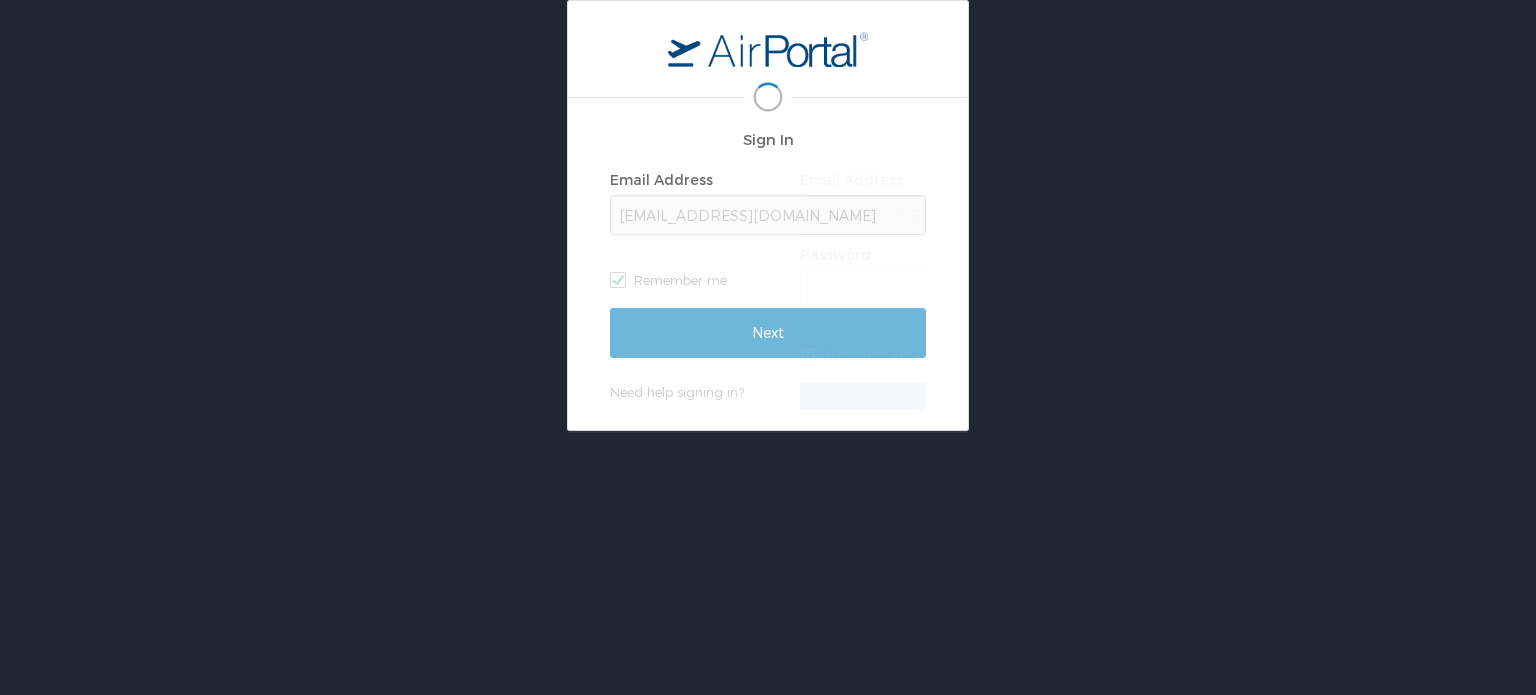 scroll, scrollTop: 0, scrollLeft: 2, axis: horizontal 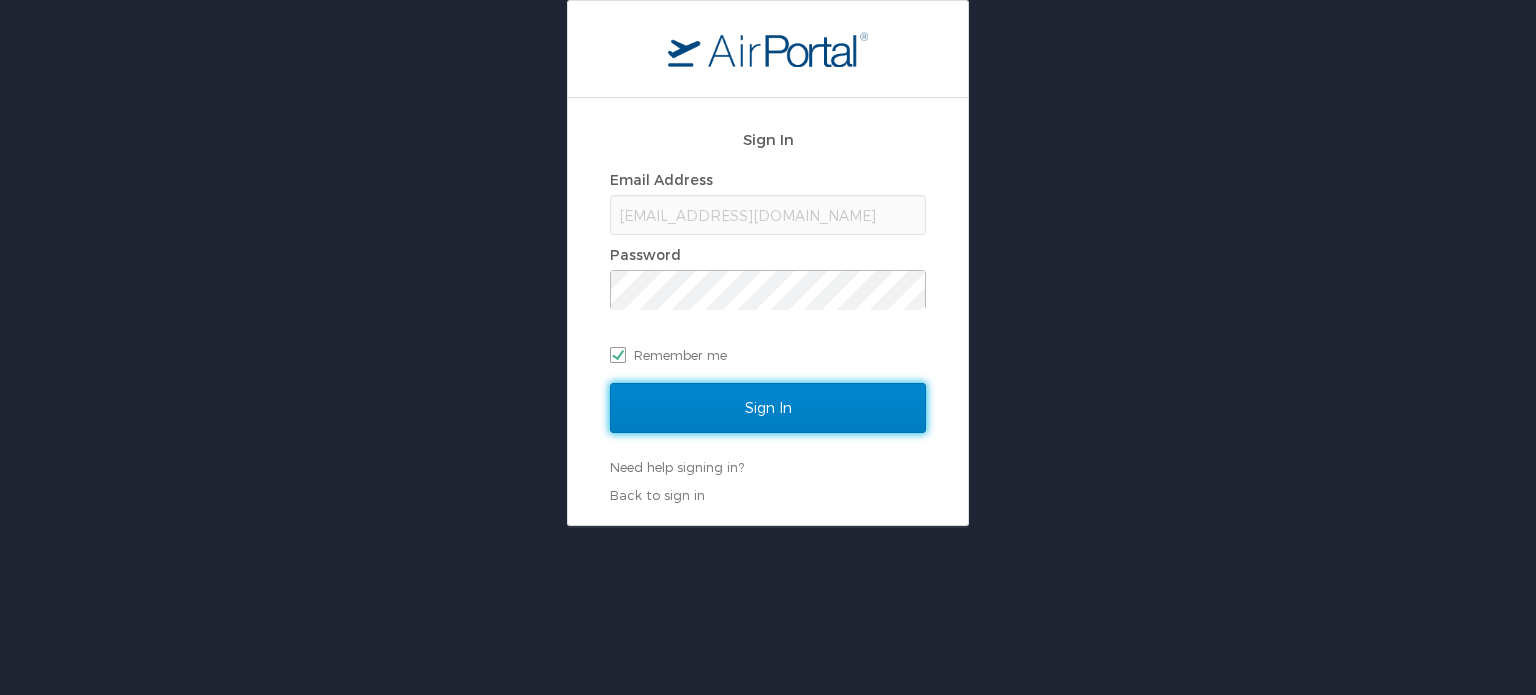 click on "Sign In" at bounding box center [768, 408] 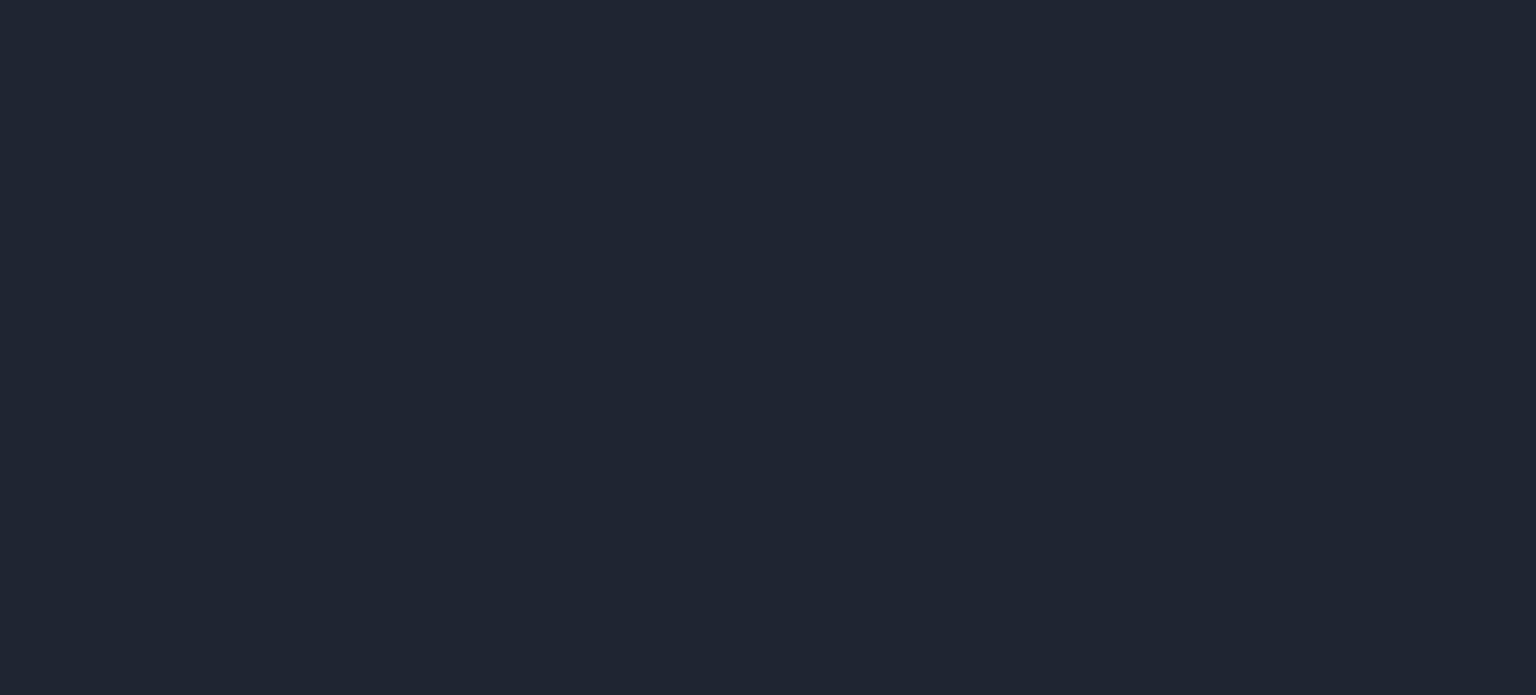 scroll, scrollTop: 0, scrollLeft: 0, axis: both 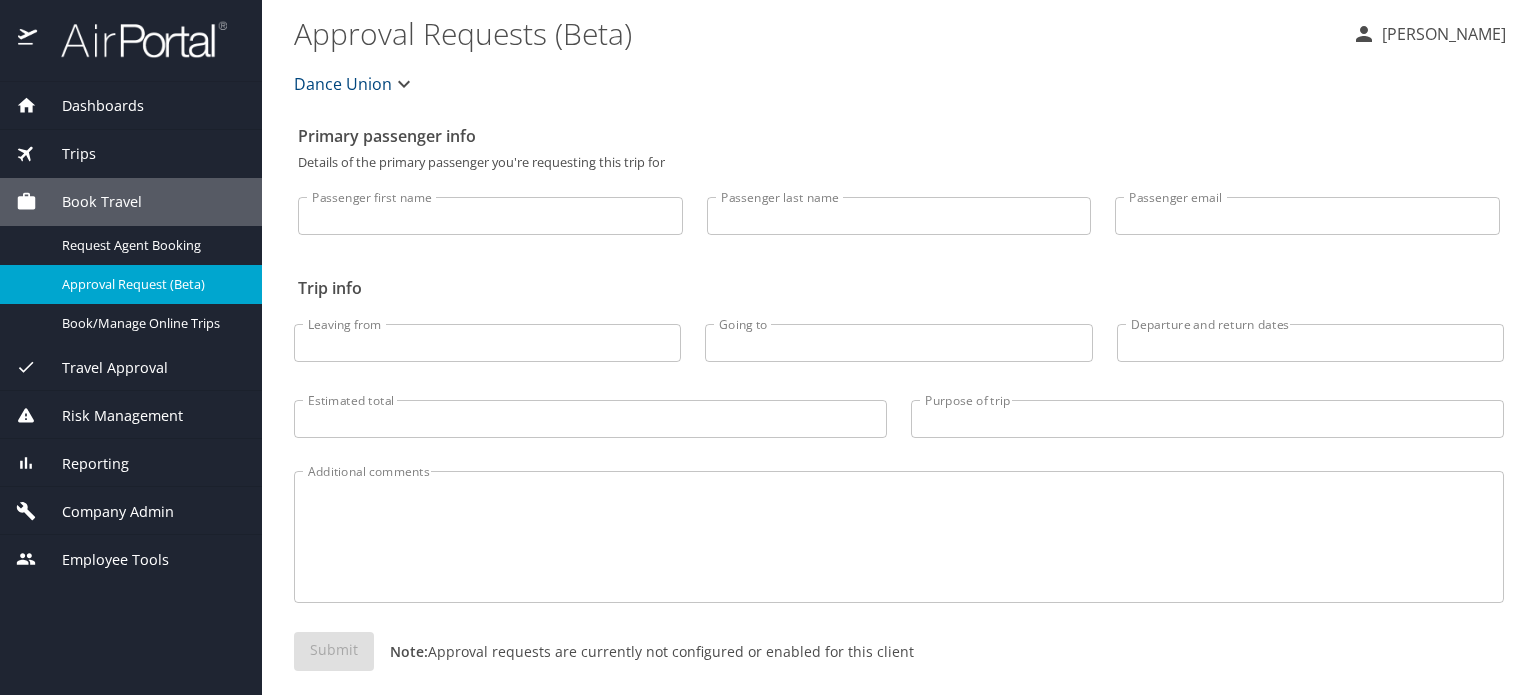 click on "Trips" at bounding box center [131, 154] 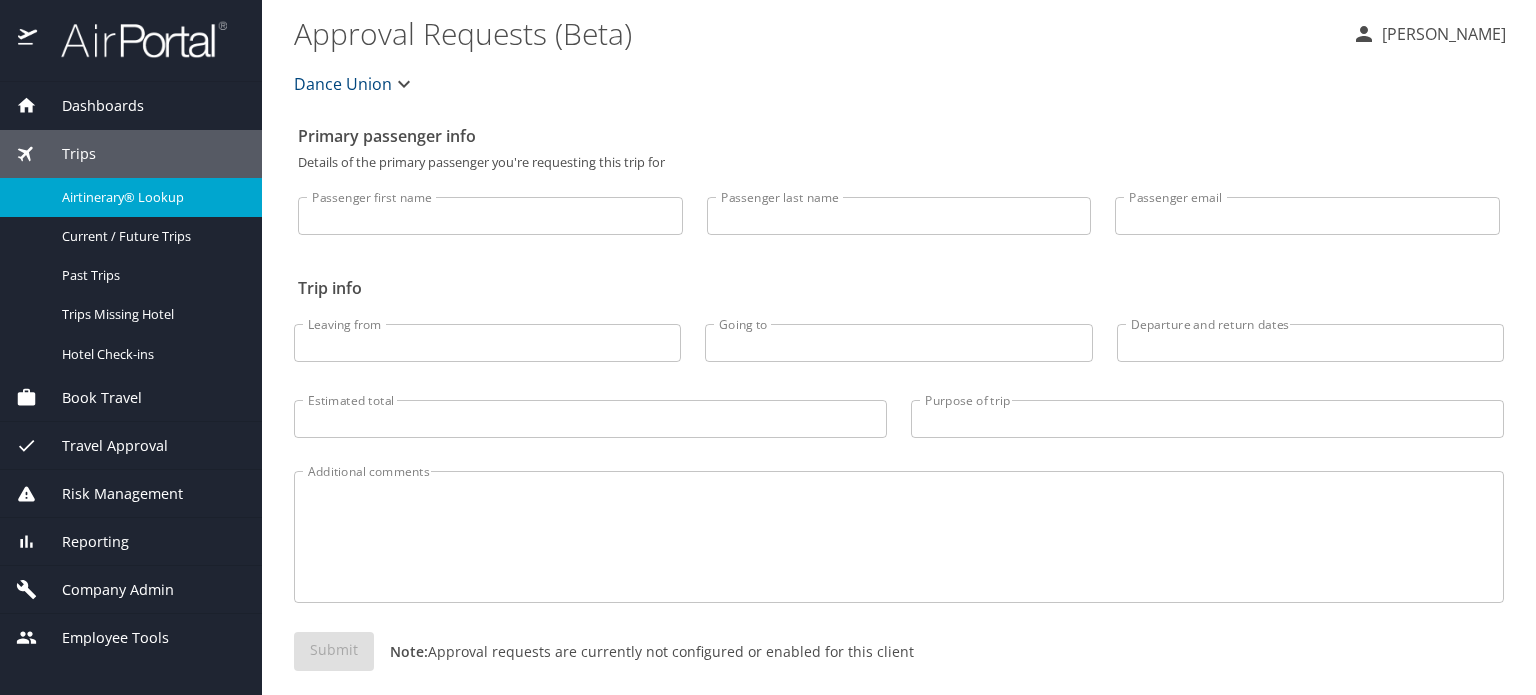 click on "Airtinerary® Lookup" at bounding box center (131, 197) 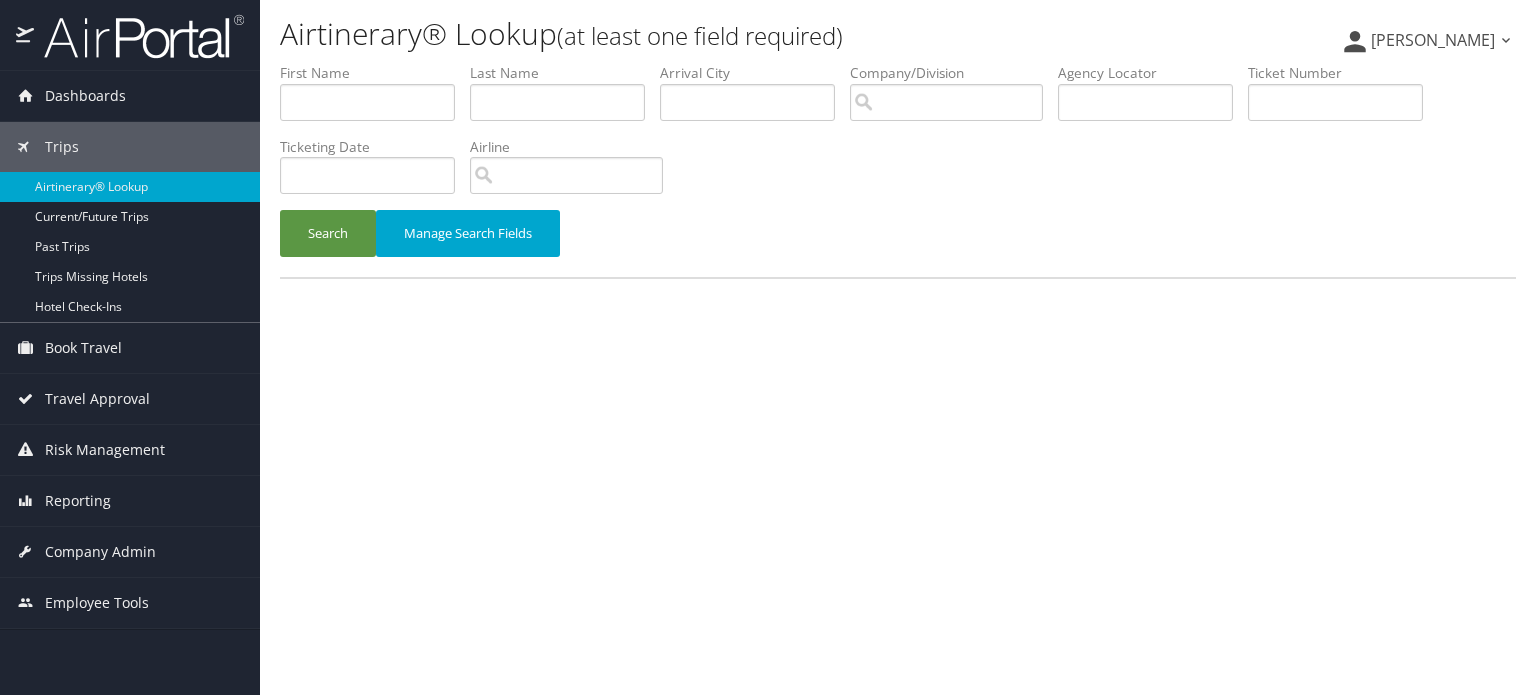 scroll, scrollTop: 0, scrollLeft: 0, axis: both 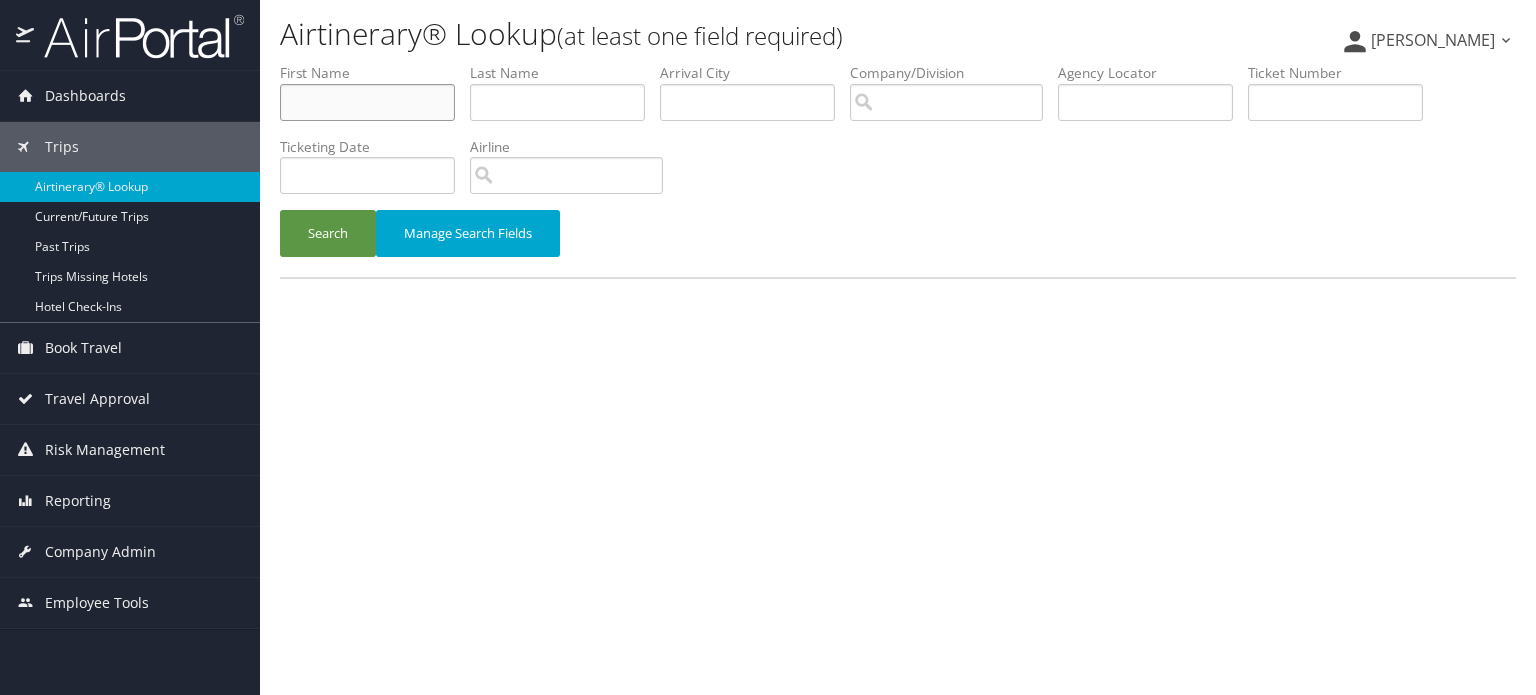 click at bounding box center (367, 102) 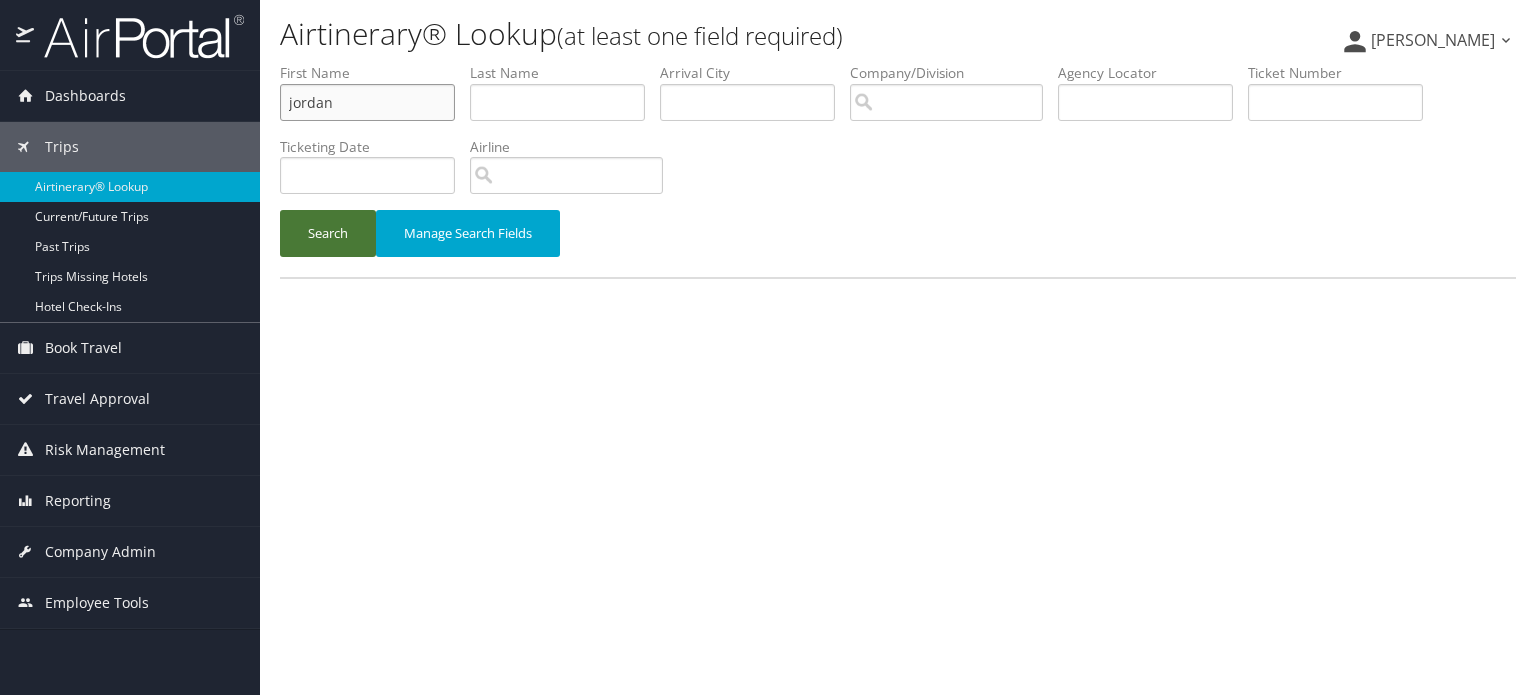type on "jordan" 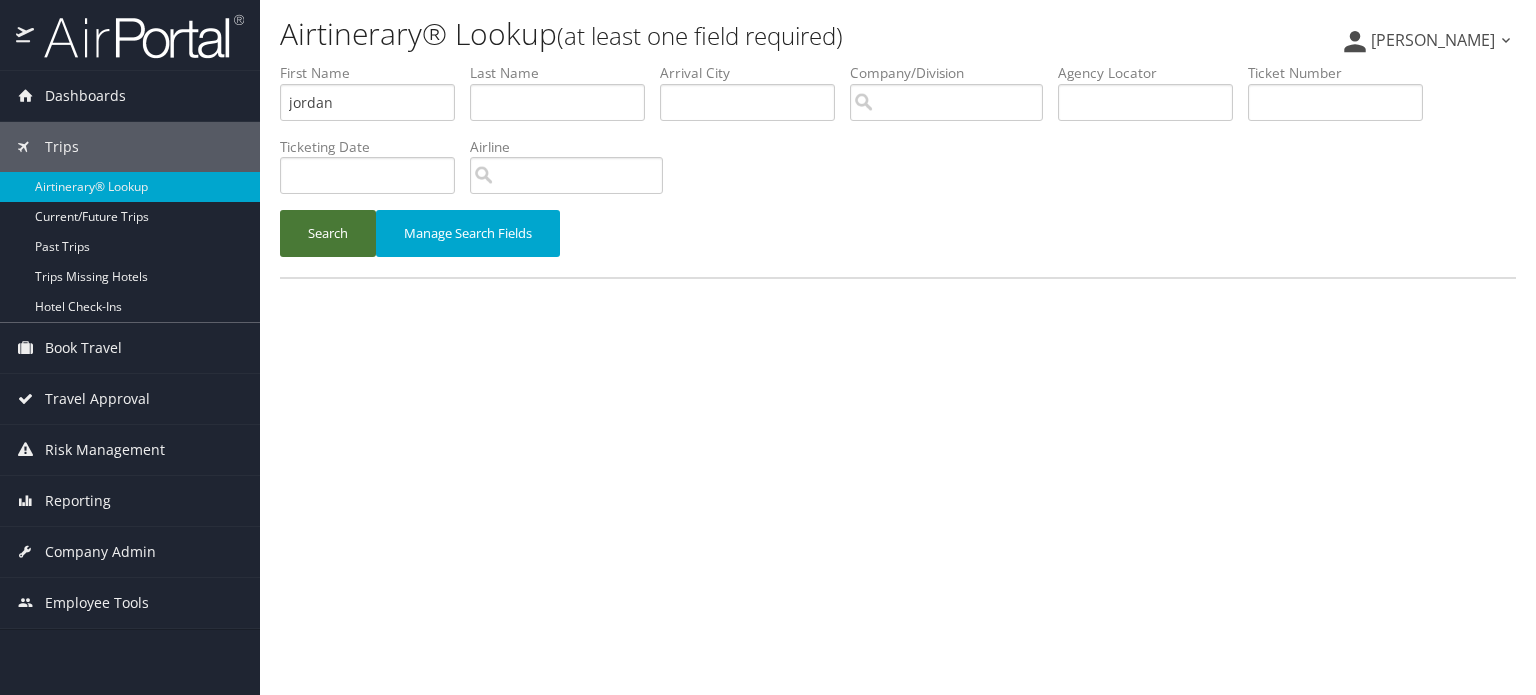 click on "Search" at bounding box center (328, 233) 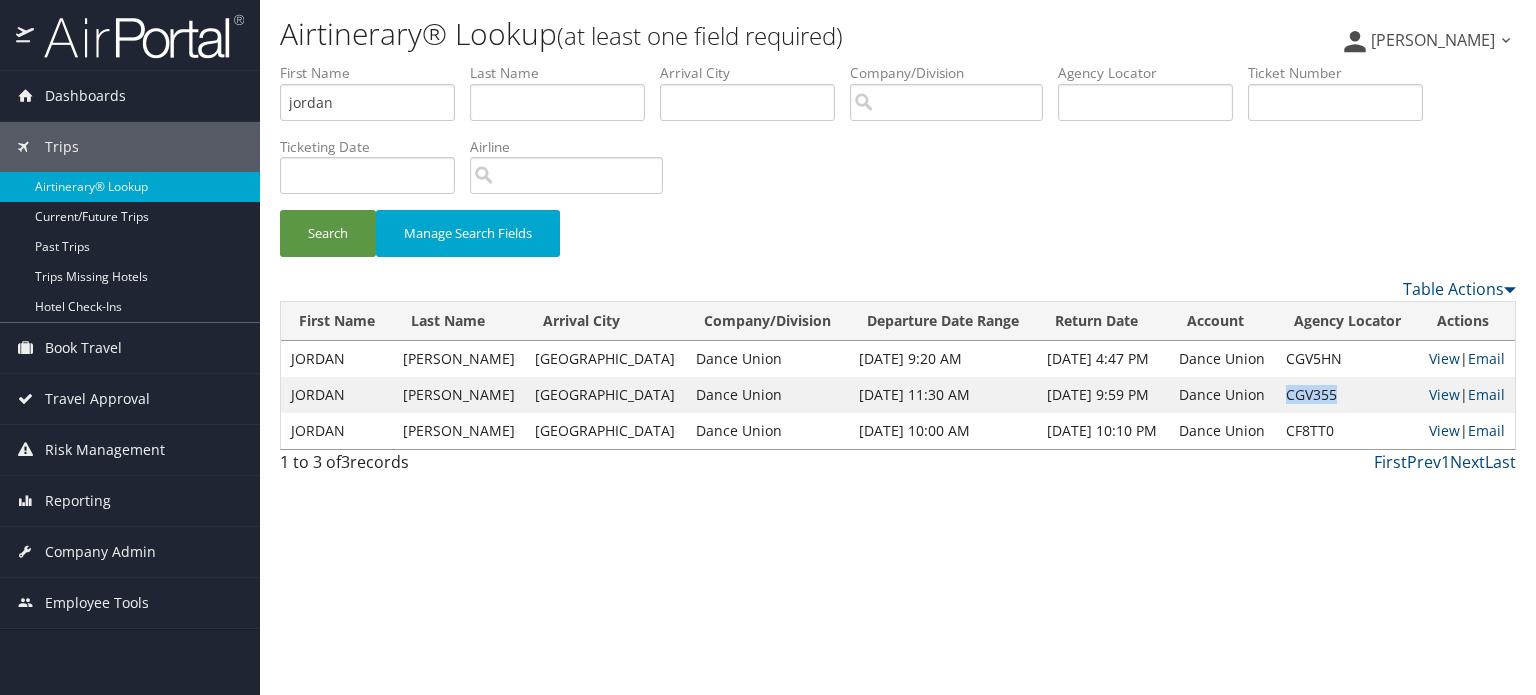 drag, startPoint x: 1369, startPoint y: 392, endPoint x: 1275, endPoint y: 399, distance: 94.26028 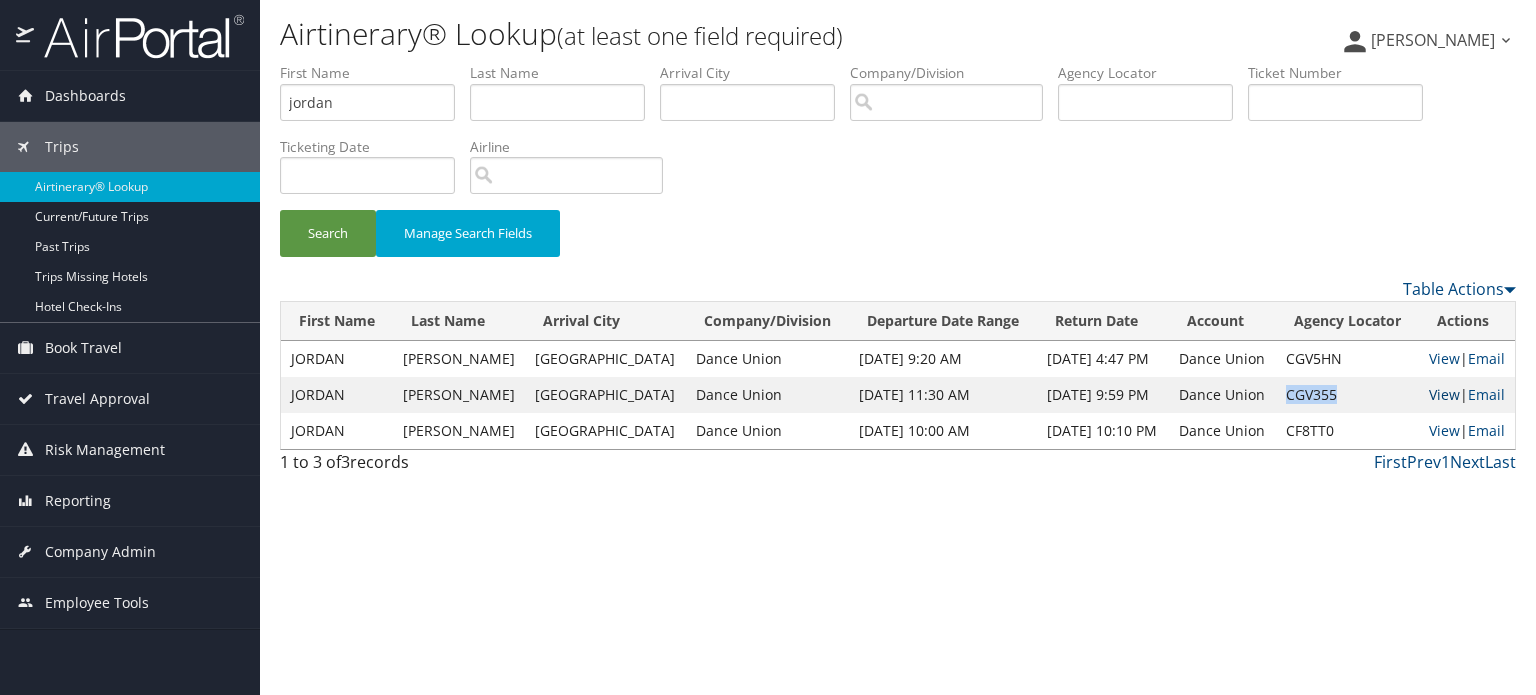click on "View" at bounding box center (1444, 394) 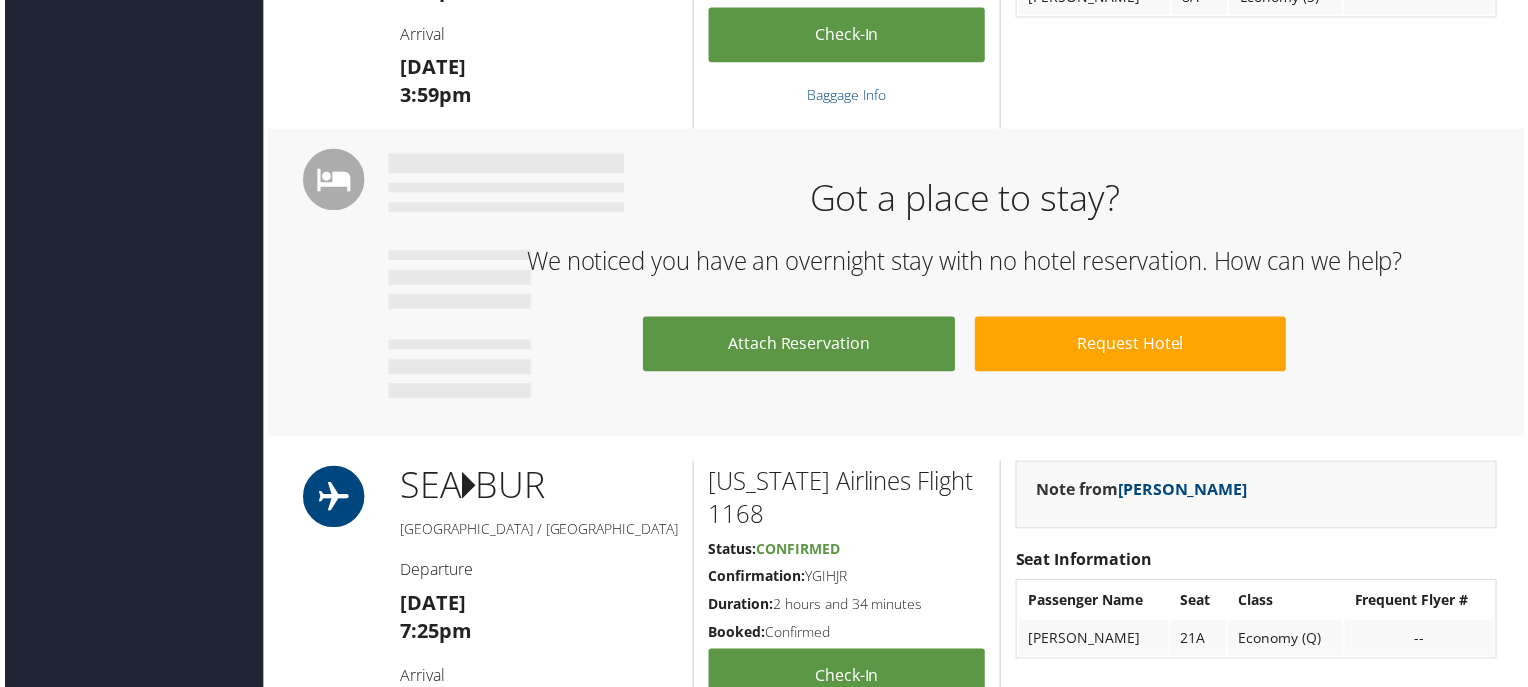 scroll, scrollTop: 1500, scrollLeft: 0, axis: vertical 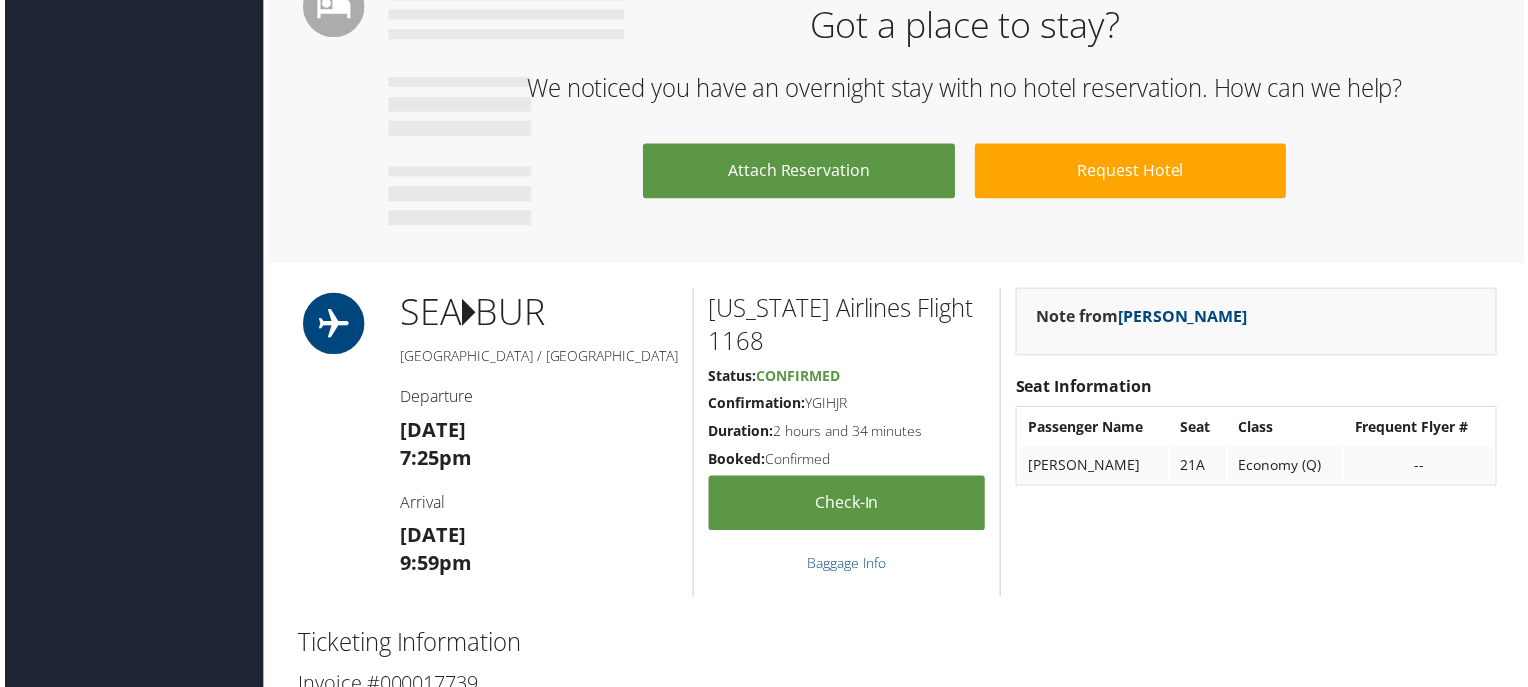 drag, startPoint x: 804, startPoint y: 403, endPoint x: 867, endPoint y: 406, distance: 63.07139 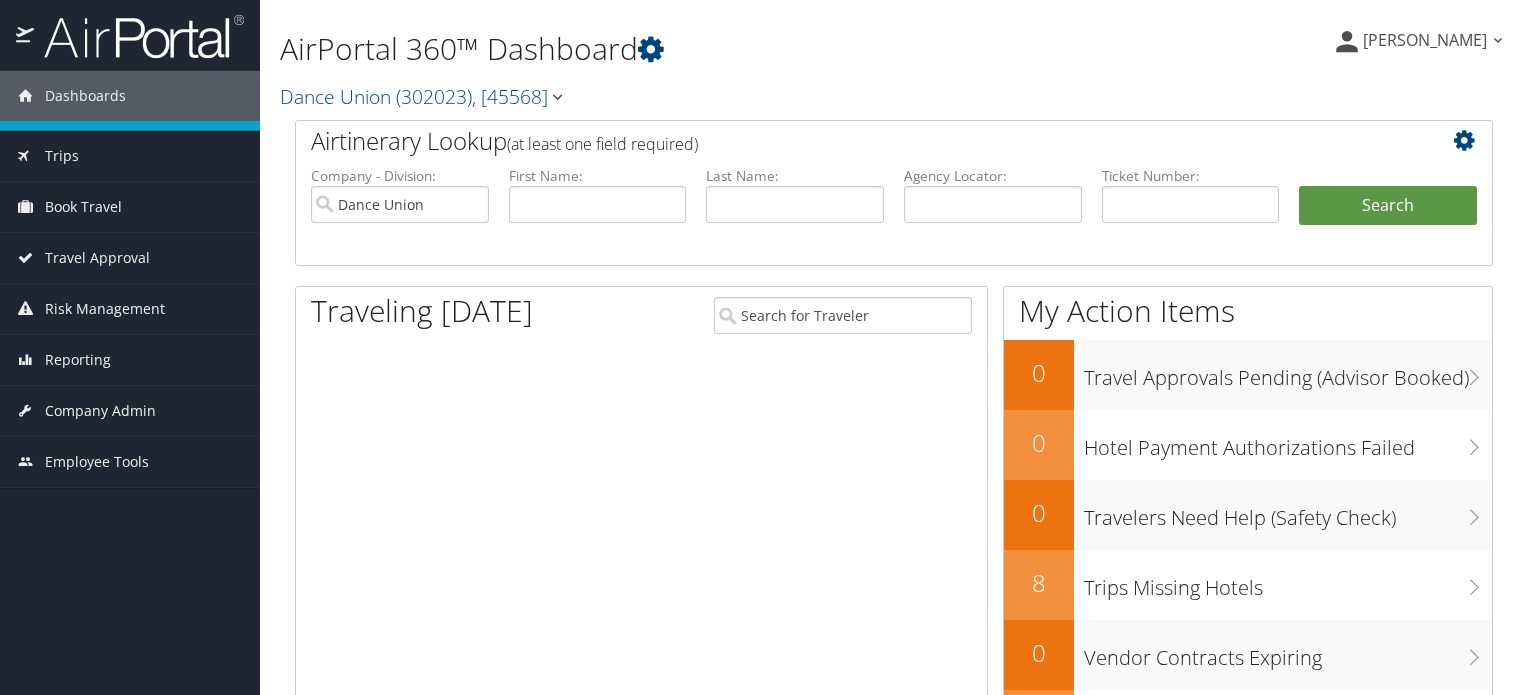 scroll, scrollTop: 0, scrollLeft: 0, axis: both 